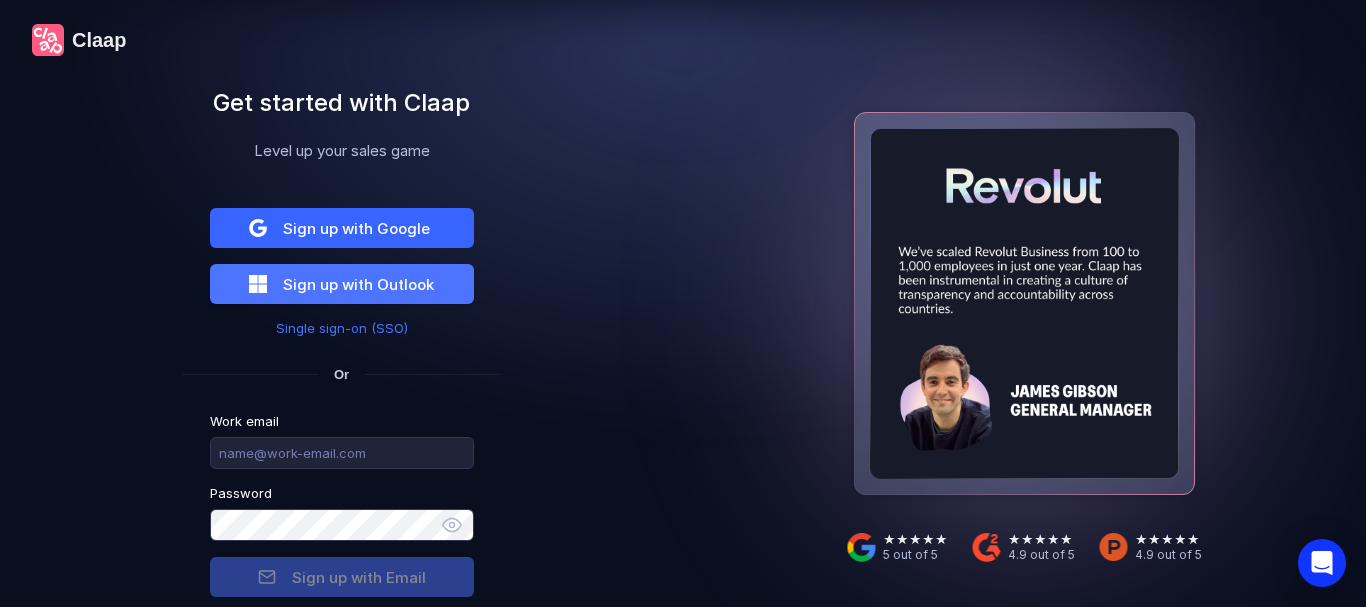 click on "Sign up with Google" at bounding box center (356, 228) 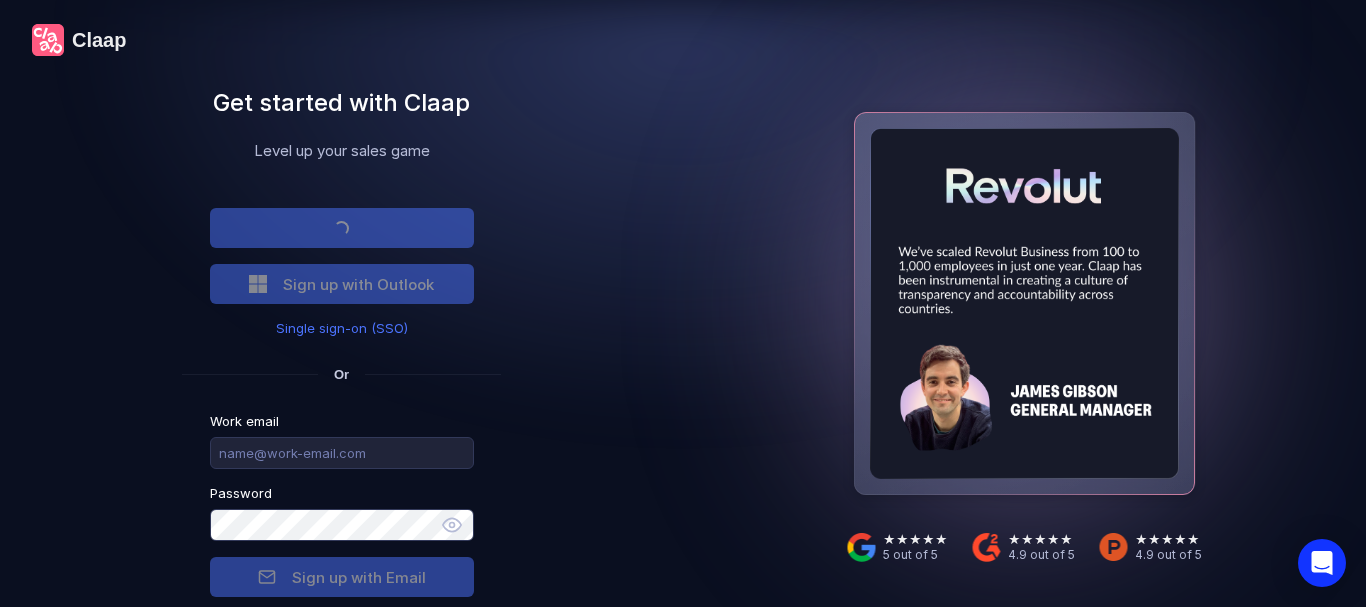 scroll, scrollTop: 0, scrollLeft: 0, axis: both 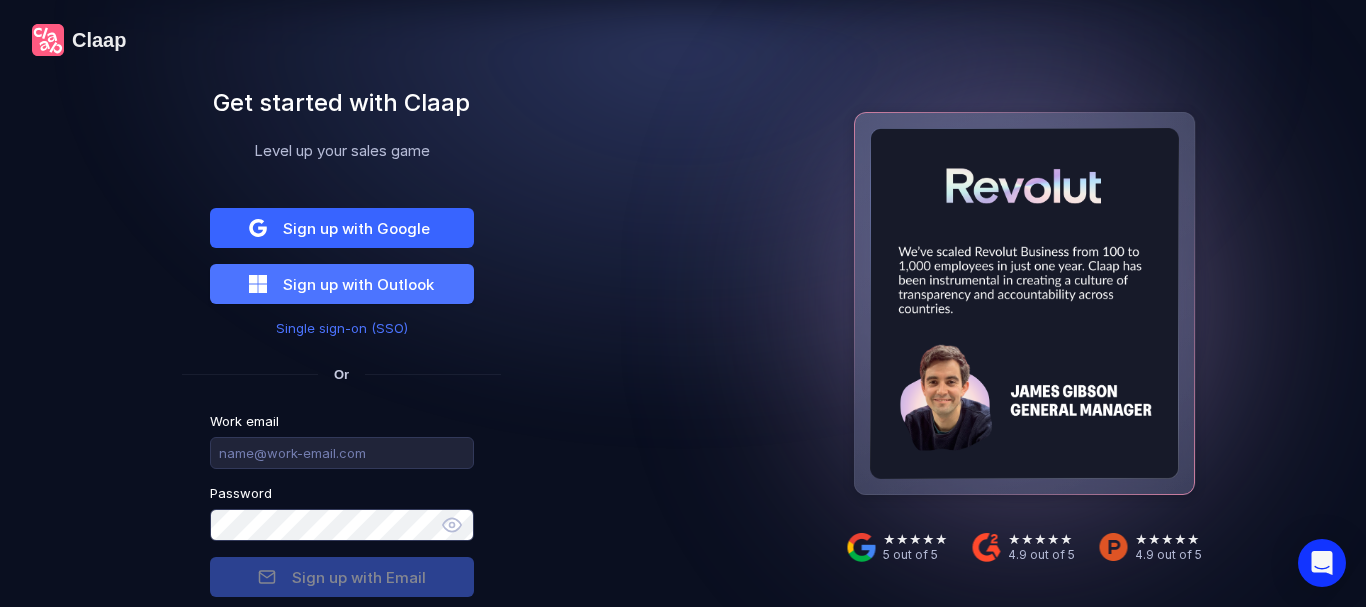 click on "Sign up with Google" at bounding box center (356, 228) 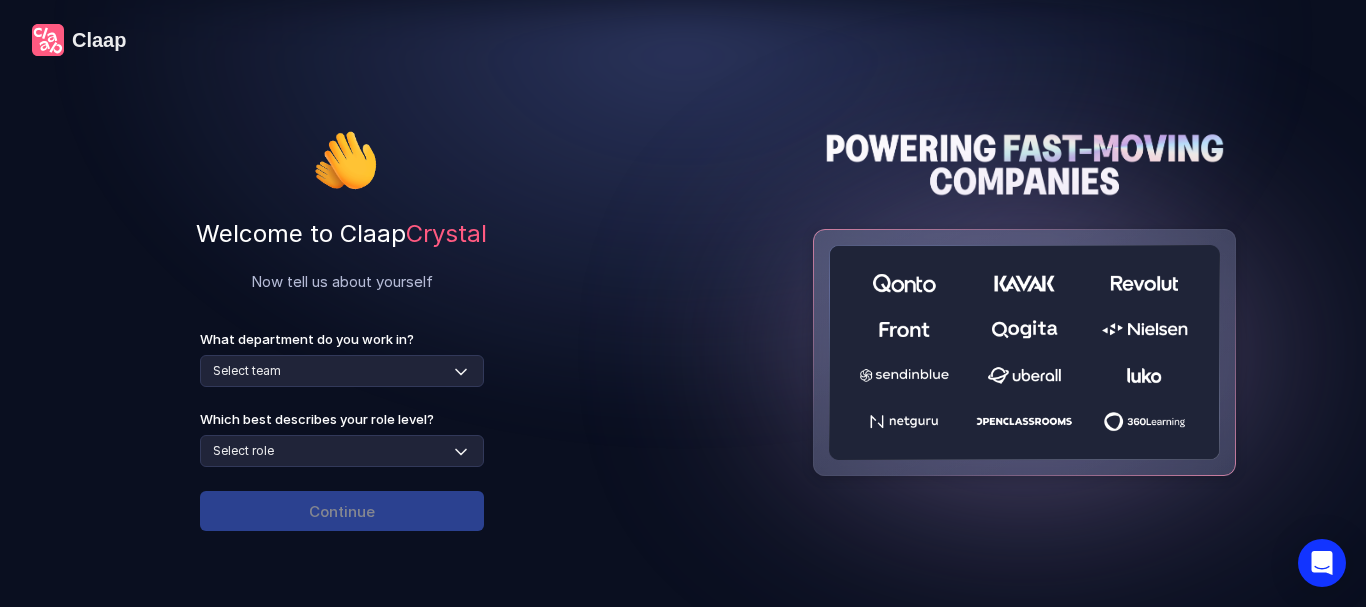 click on "Welcome to Claap  Crystal Now tell us about yourself What department do you work in? Select team Sales Marketing Operations Customer Support Human Resources Product & Engineering Finance Which best describes your role level? Select role Individual Contributor / Team Member Manager / Team Leader Senior Leadership: Head of, Director, VP, ... Executive / C-suite Continue" at bounding box center [342, 339] 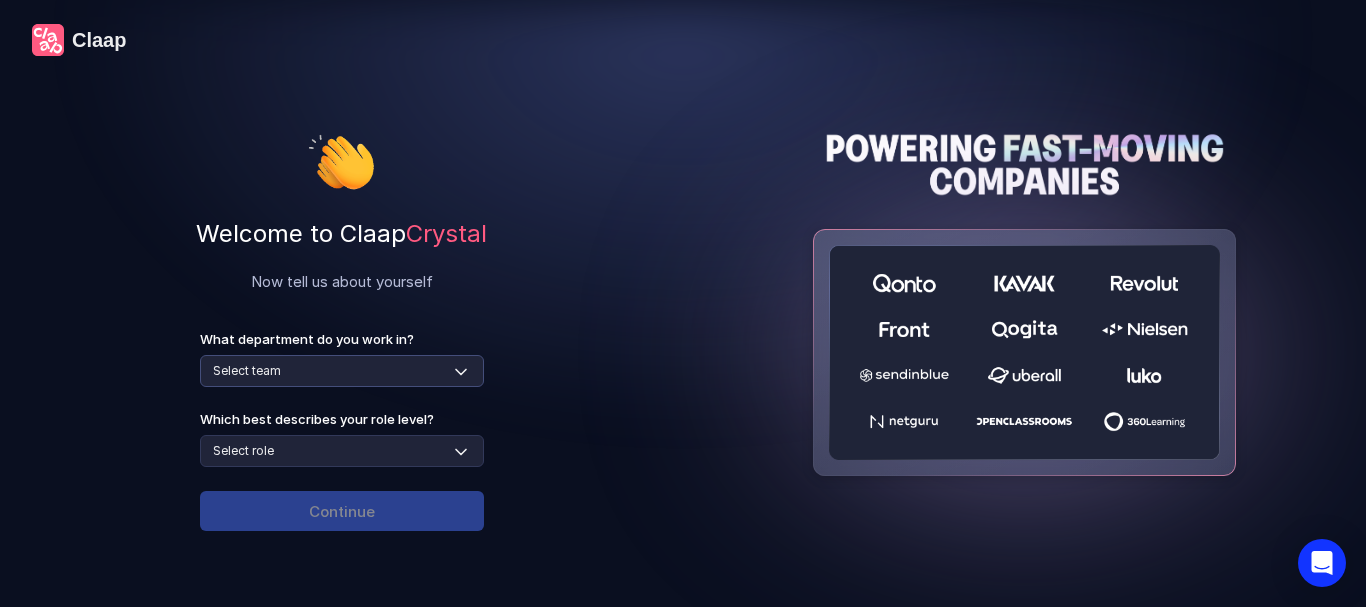 click on "Select team Sales Marketing Operations Customer Support Human Resources Product & Engineering Finance" at bounding box center [342, 371] 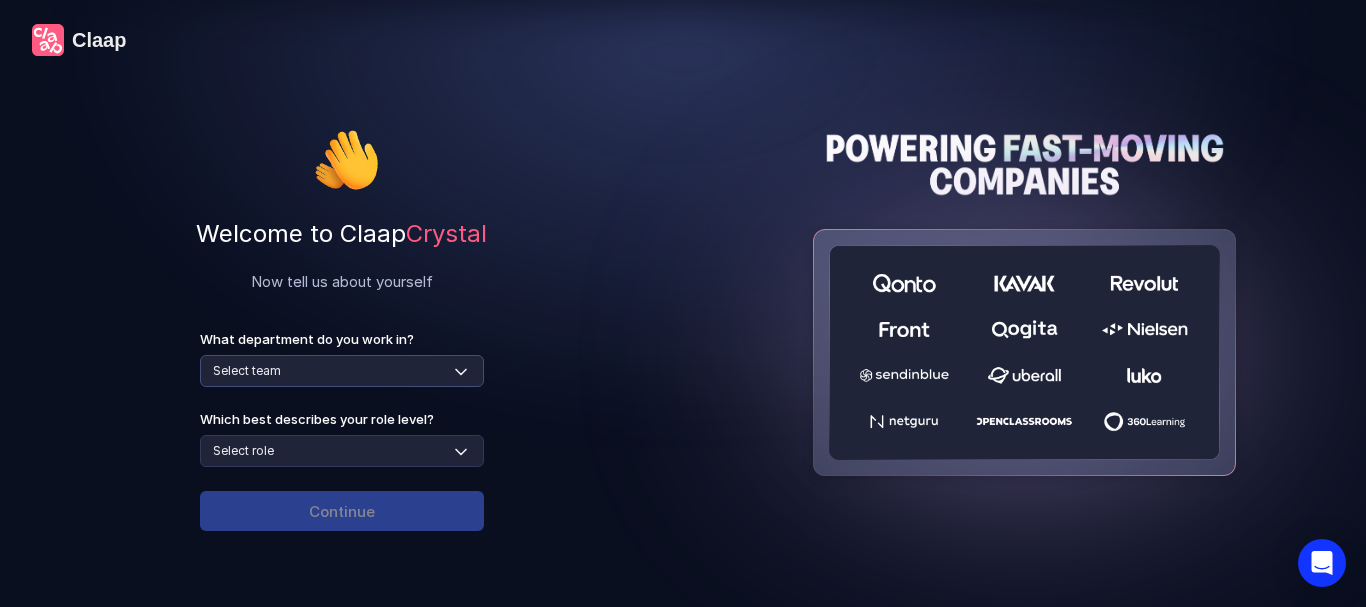 select on "customer-support" 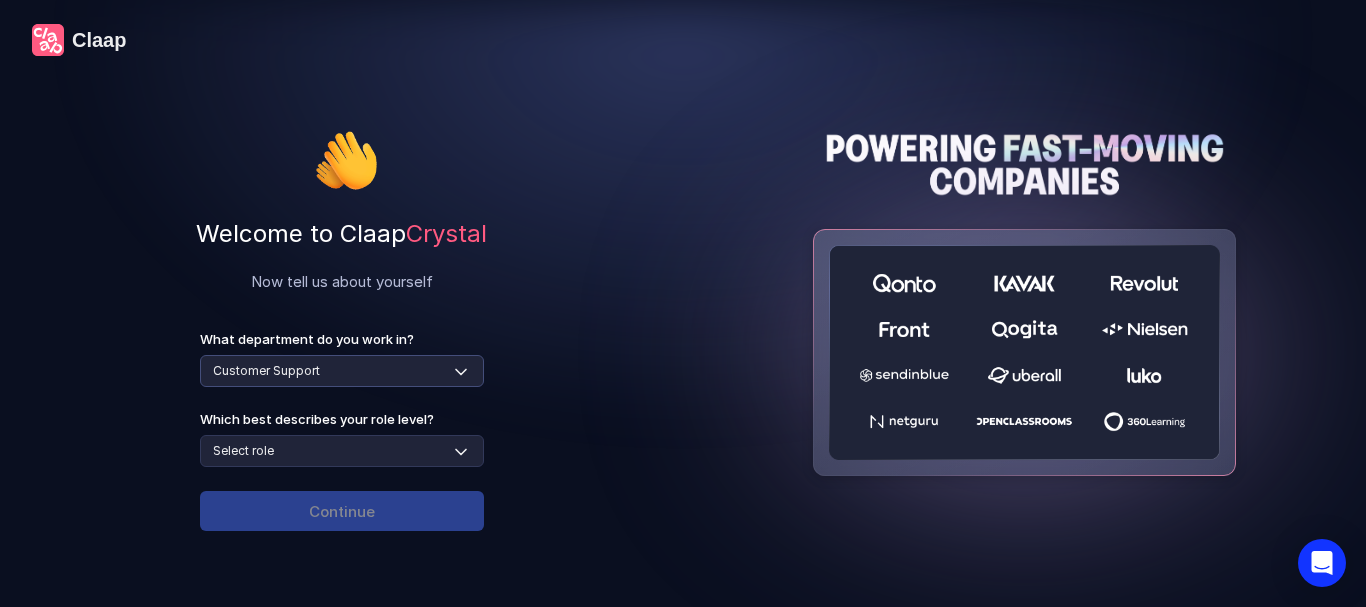 click on "Select team Sales Marketing Operations Customer Support Human Resources Product & Engineering Finance" at bounding box center (342, 371) 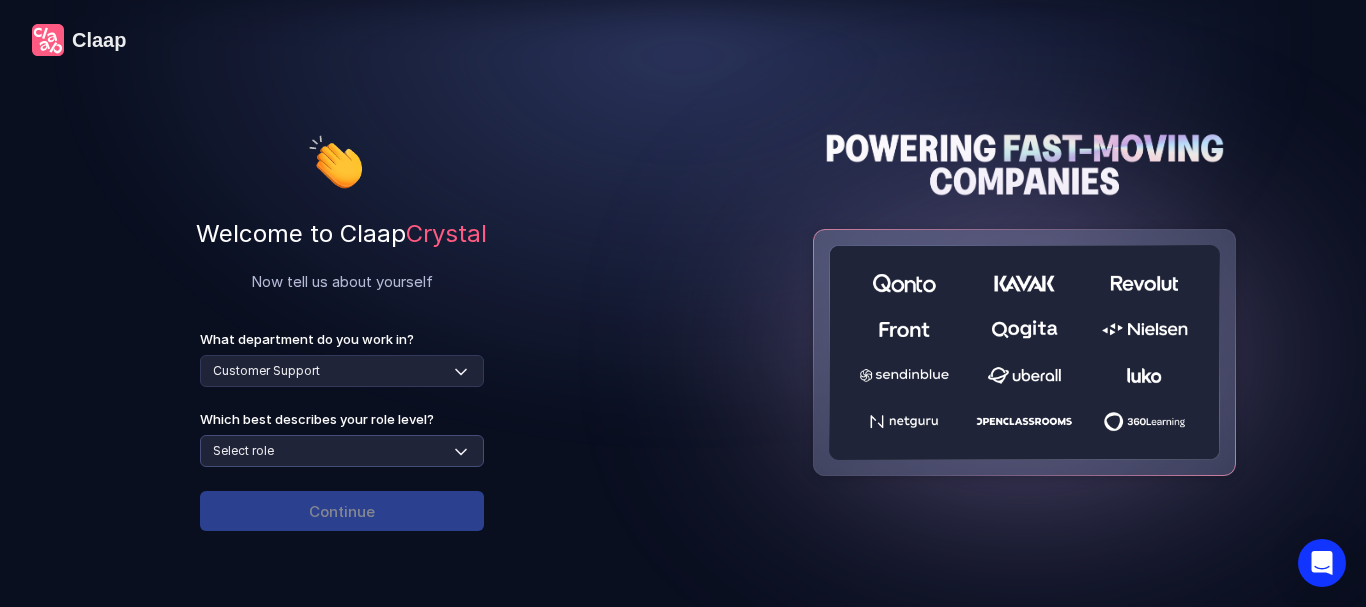 click on "Select role Individual Contributor / Team Member Manager / Team Leader Senior Leadership: Head of, Director, VP, ... Executive / C-suite" at bounding box center [342, 451] 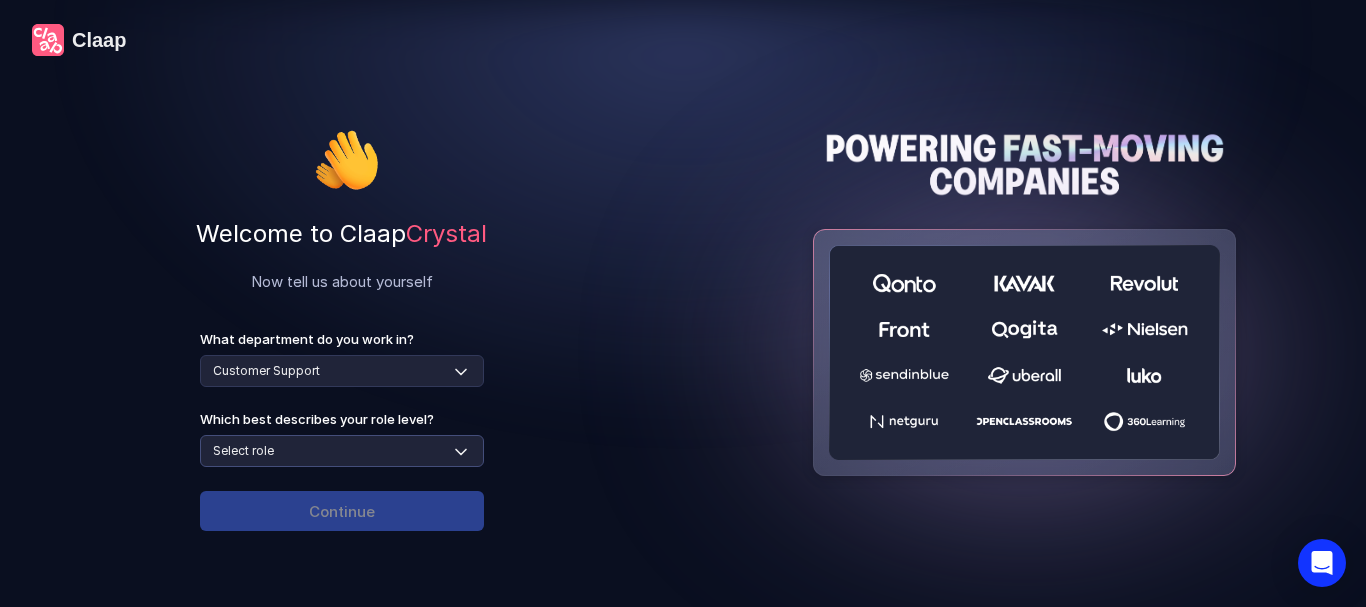 select on "individual-contributor" 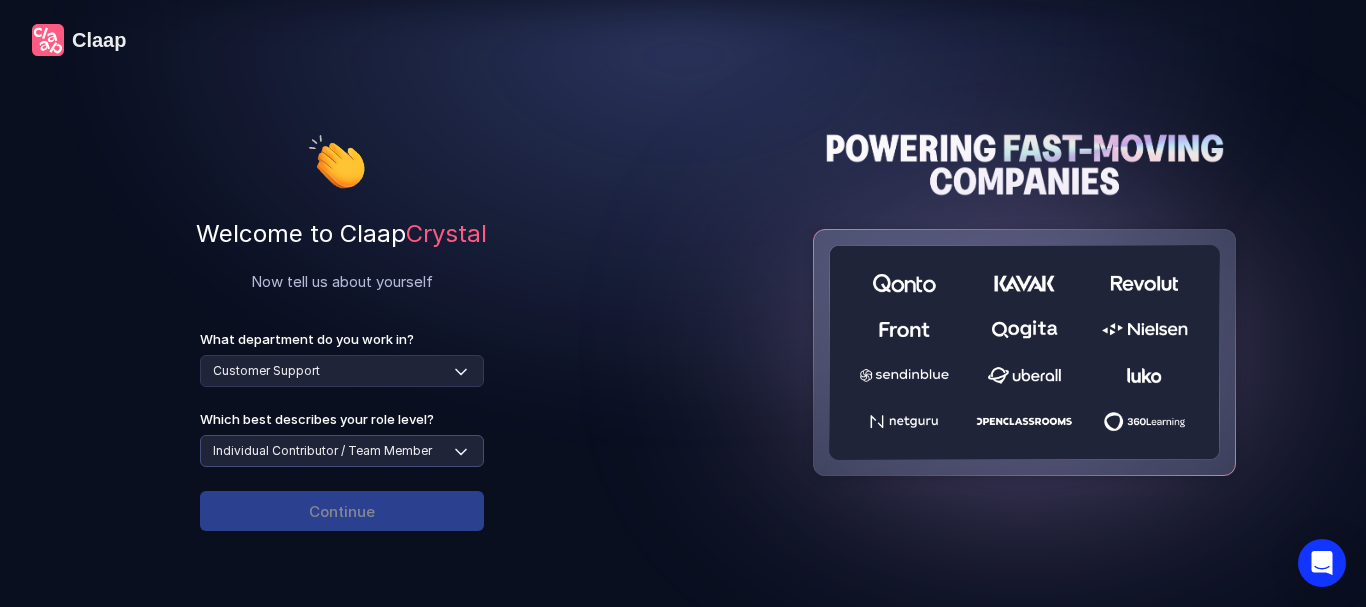 click on "Select role Individual Contributor / Team Member Manager / Team Leader Senior Leadership: Head of, Director, VP, ... Executive / C-suite" at bounding box center [342, 451] 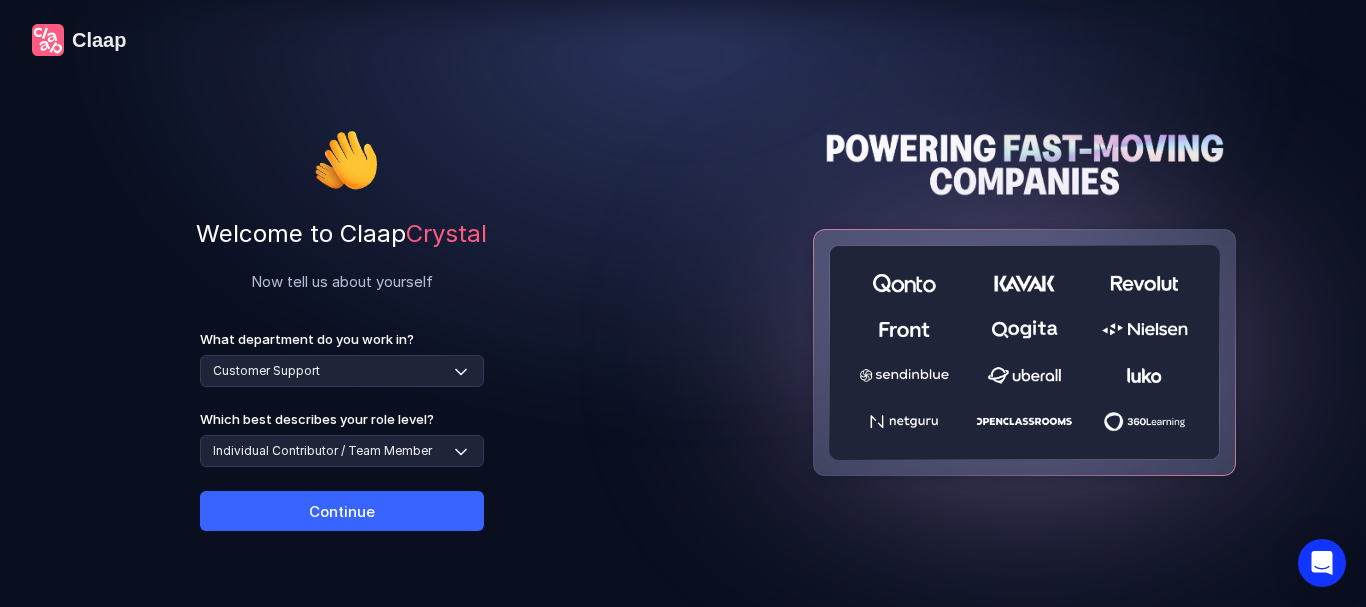 click on "Continue" at bounding box center (342, 511) 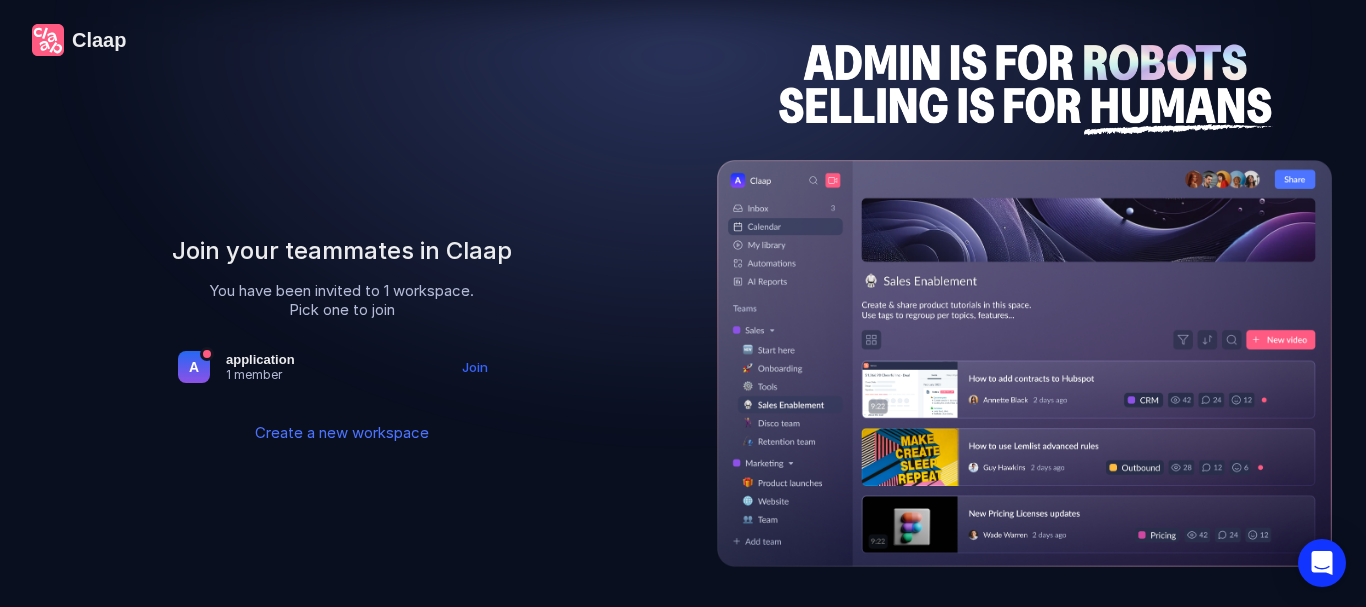 click on "Join" at bounding box center [475, 367] 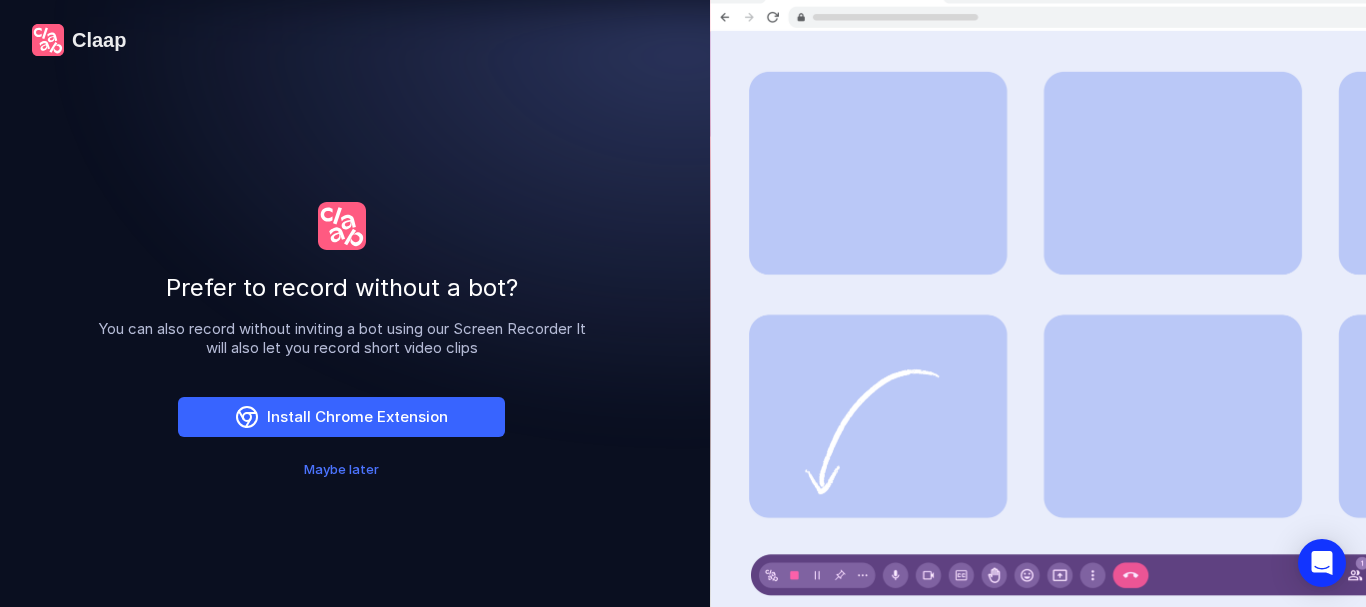 click on "Install Chrome Extension" at bounding box center (341, 417) 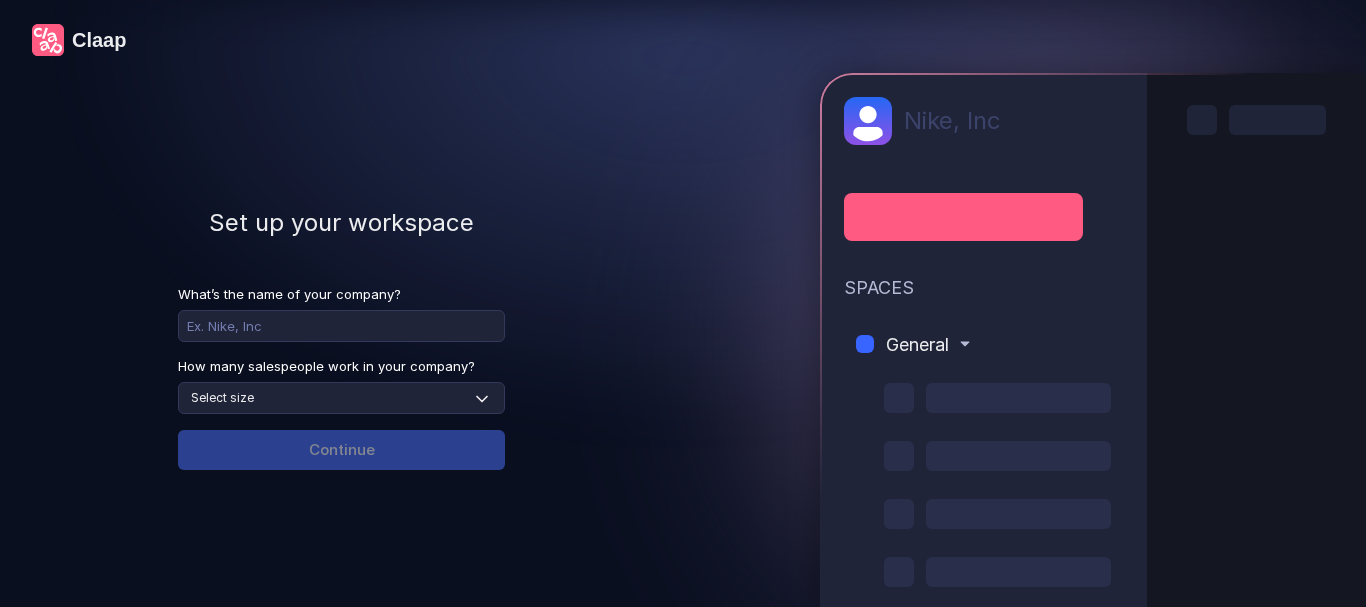 scroll, scrollTop: 0, scrollLeft: 0, axis: both 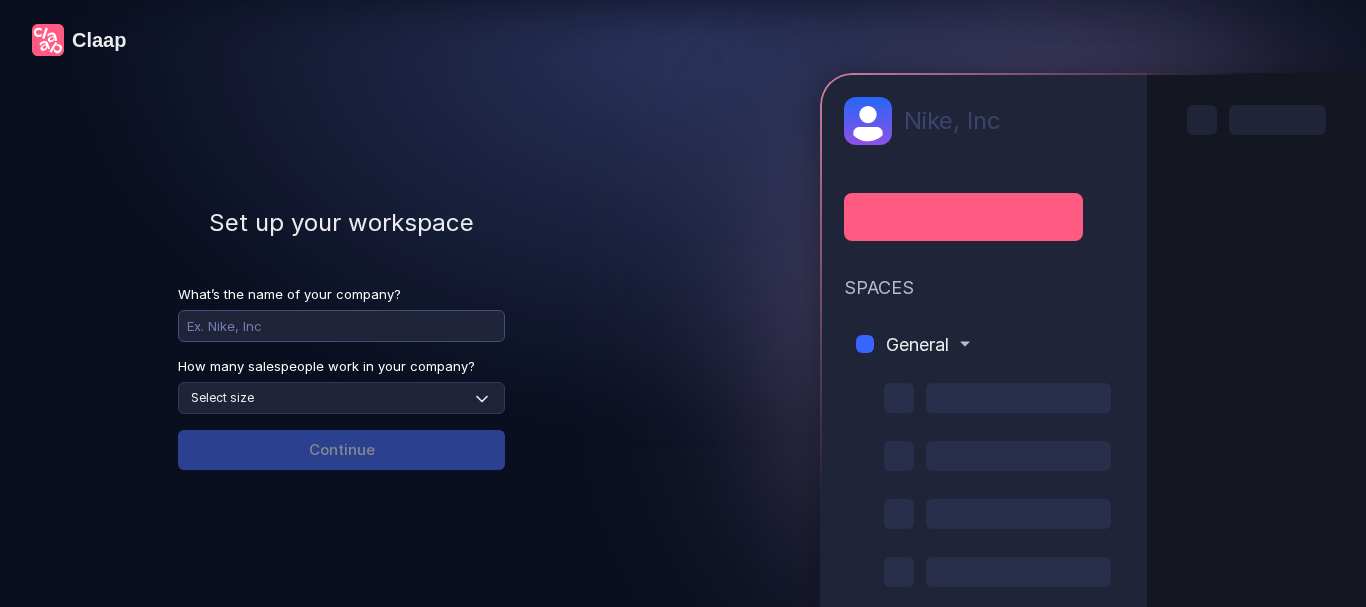 click at bounding box center [341, 326] 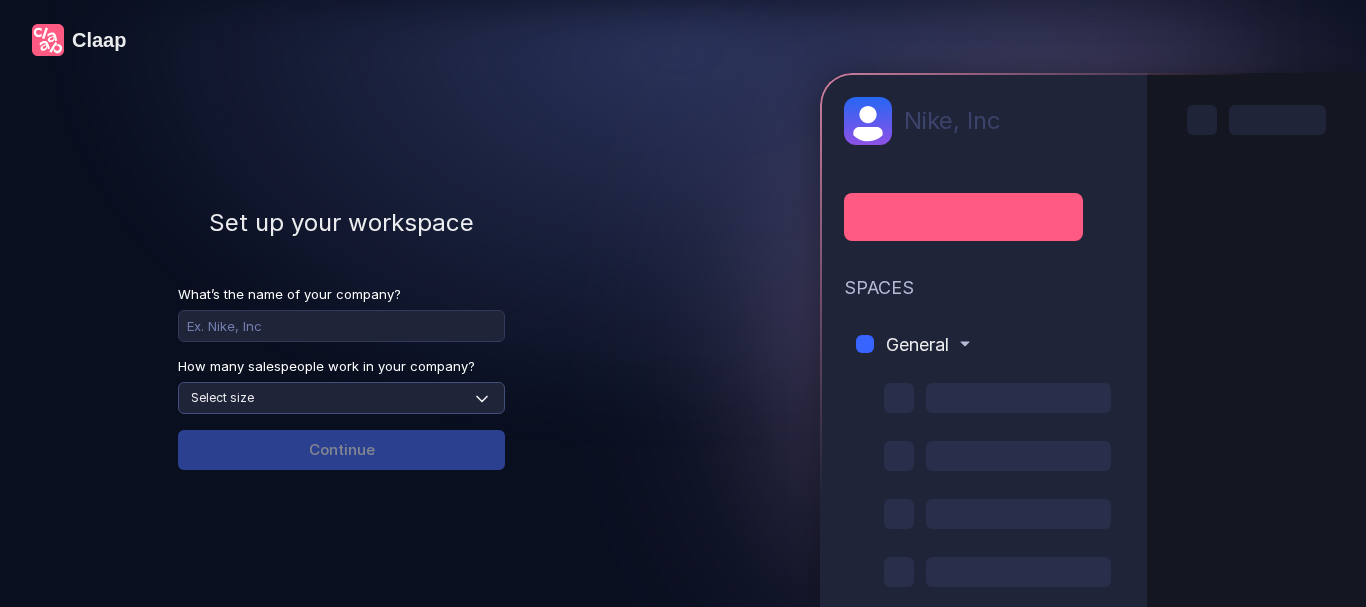 click on "Select size None 1-4 5-30 31-100 101-500 500+" at bounding box center (341, 398) 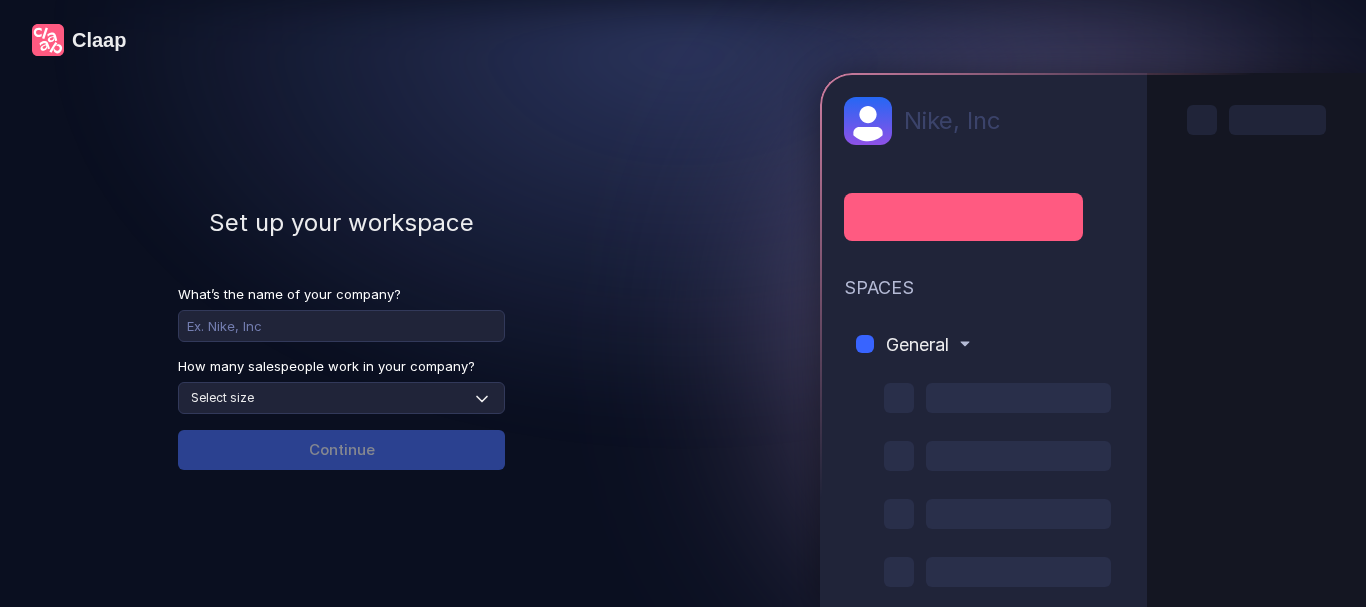 click on "Claap Set up your workspace What’s the name of your company? How many salespeople work in your company? Select size None 1-4 5-30 31-100 101-500 500+ Continue" at bounding box center [341, 303] 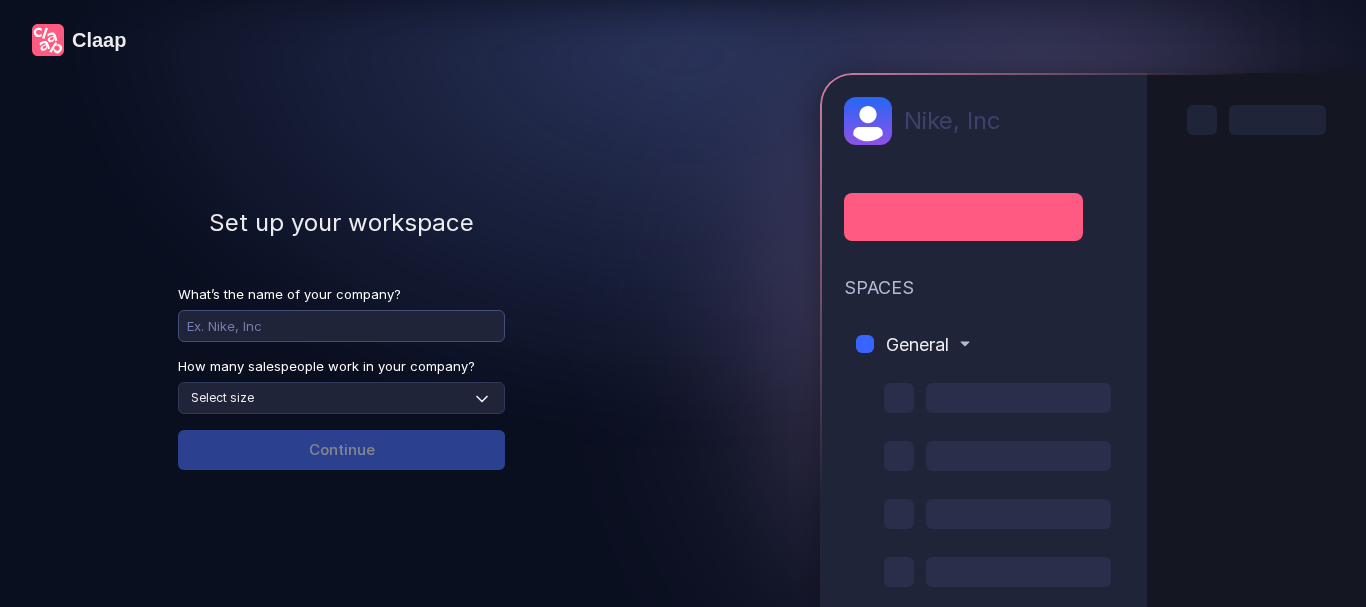 click at bounding box center [341, 326] 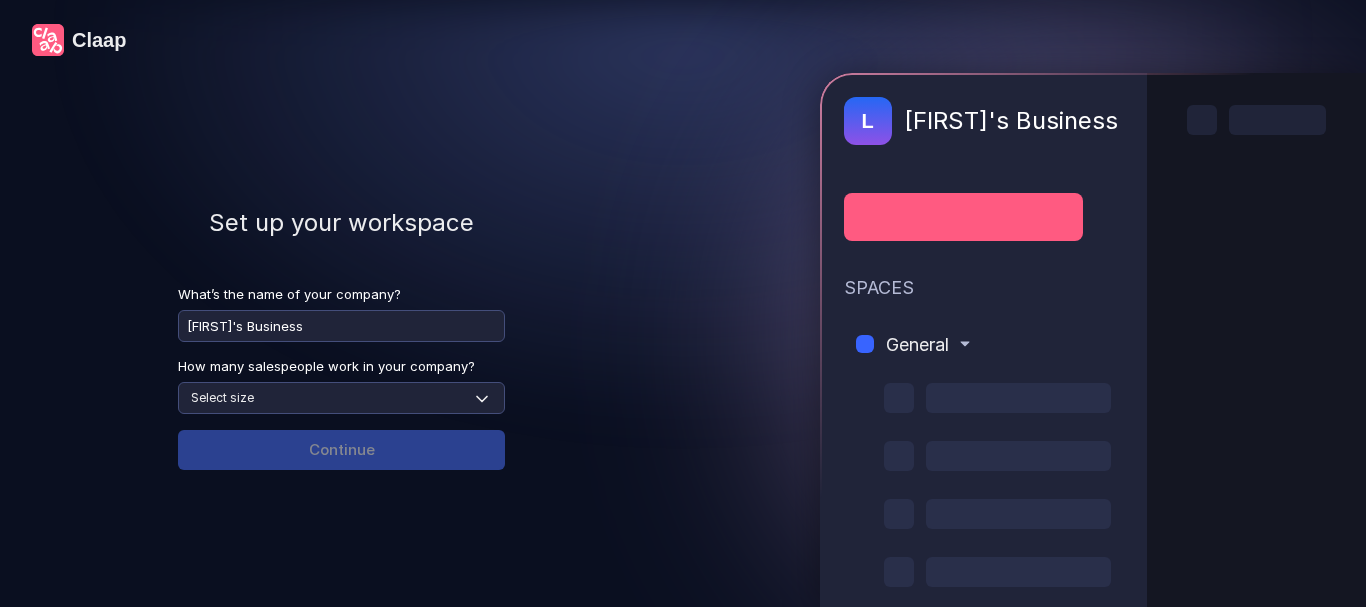 type on "[FIRST]'s Business" 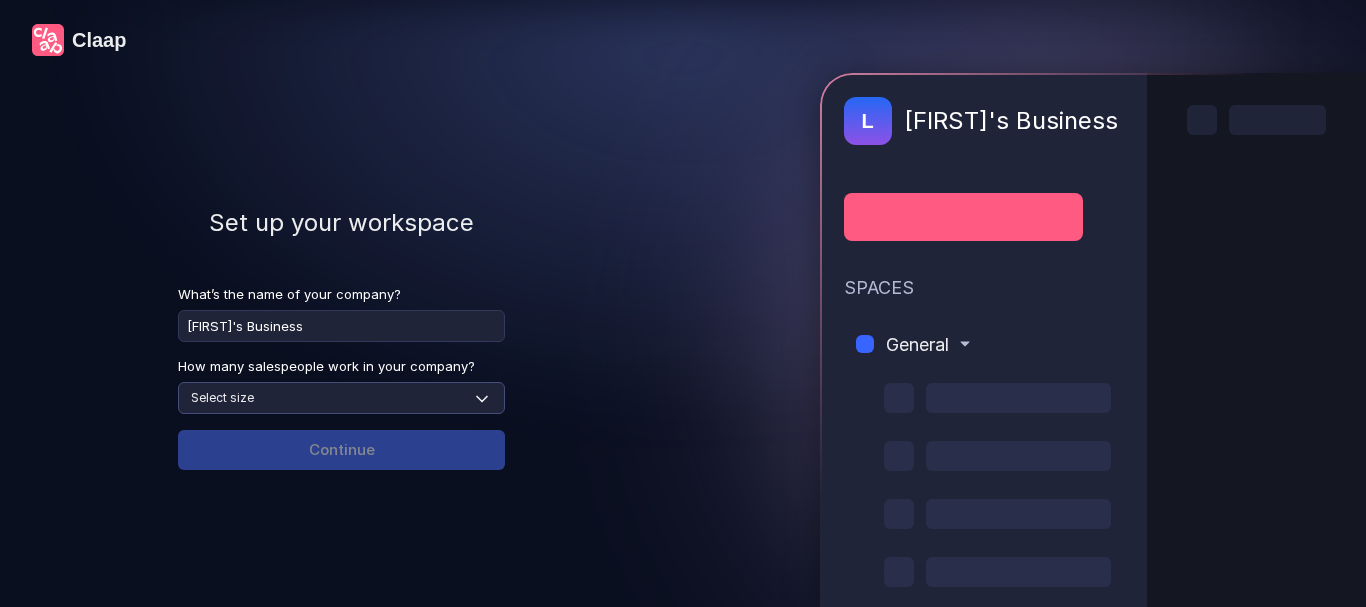 click on "Select size None 1-4 5-30 31-100 101-500 500+" at bounding box center (341, 398) 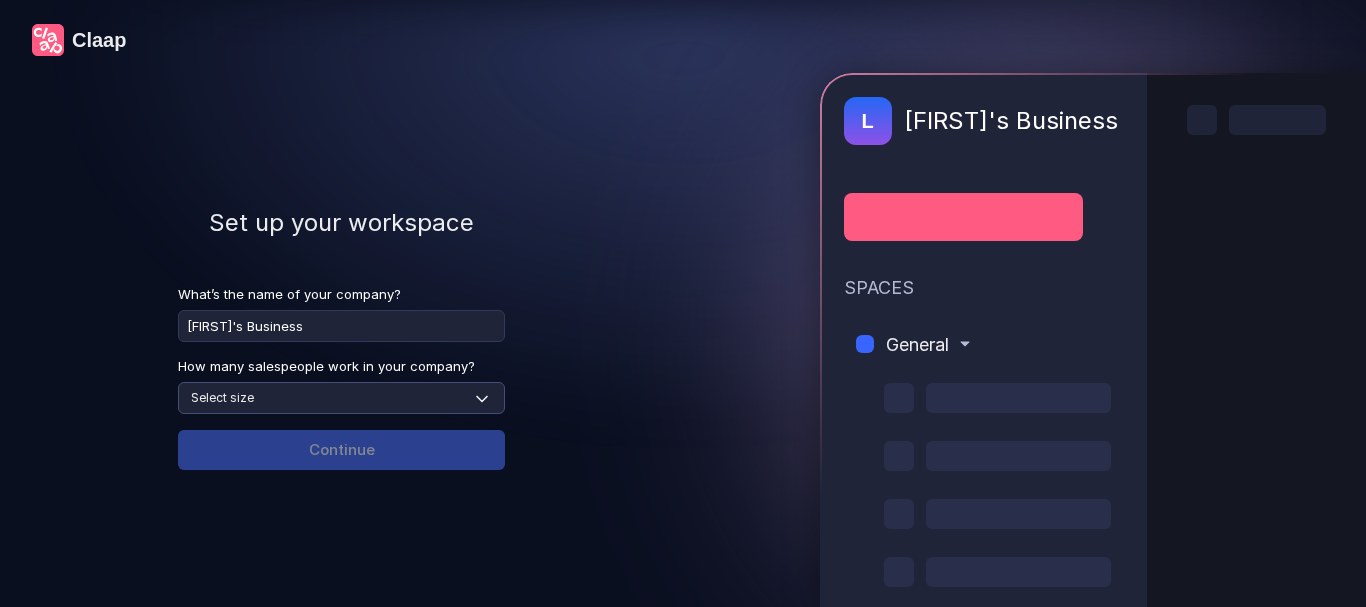 select on "none" 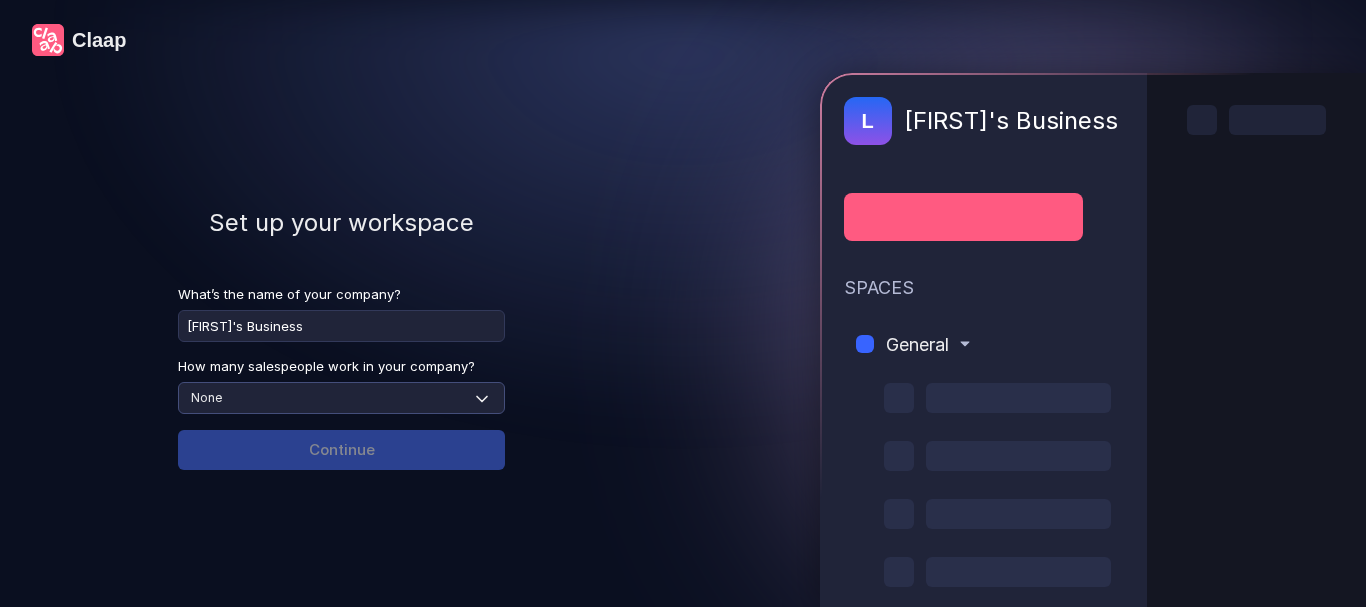 click on "Select size None 1-4 5-30 31-100 101-500 500+" at bounding box center (341, 398) 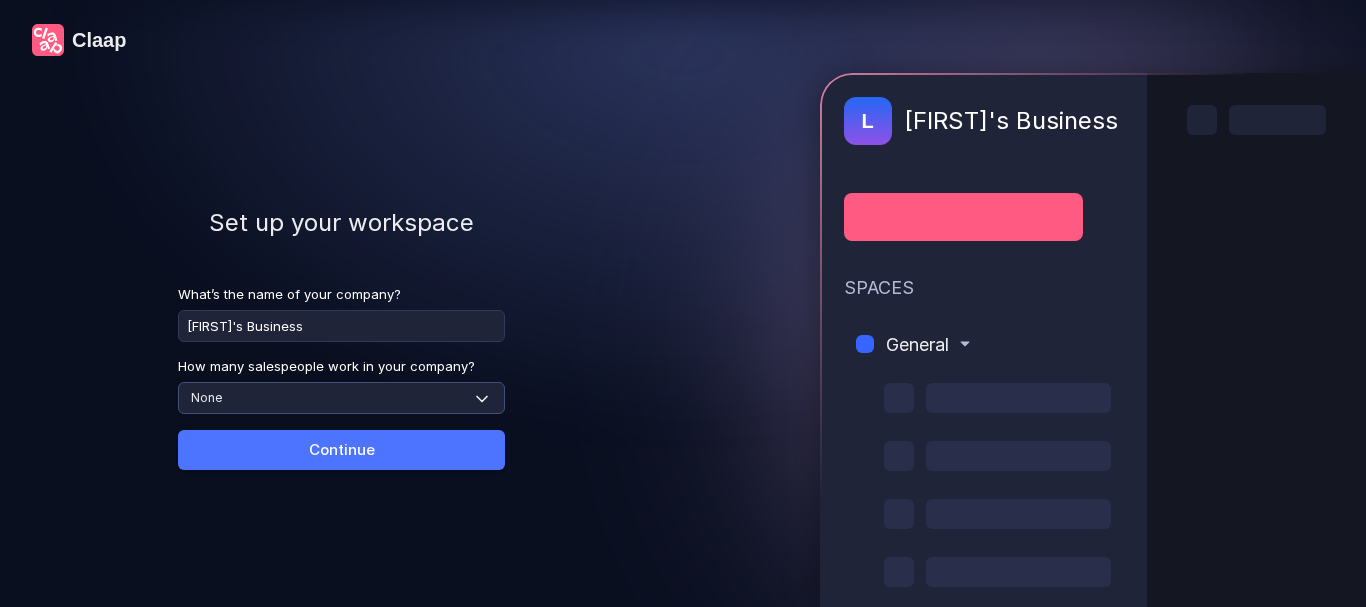 click on "Select size None 1-4 5-30 31-100 101-500 500+" at bounding box center [341, 398] 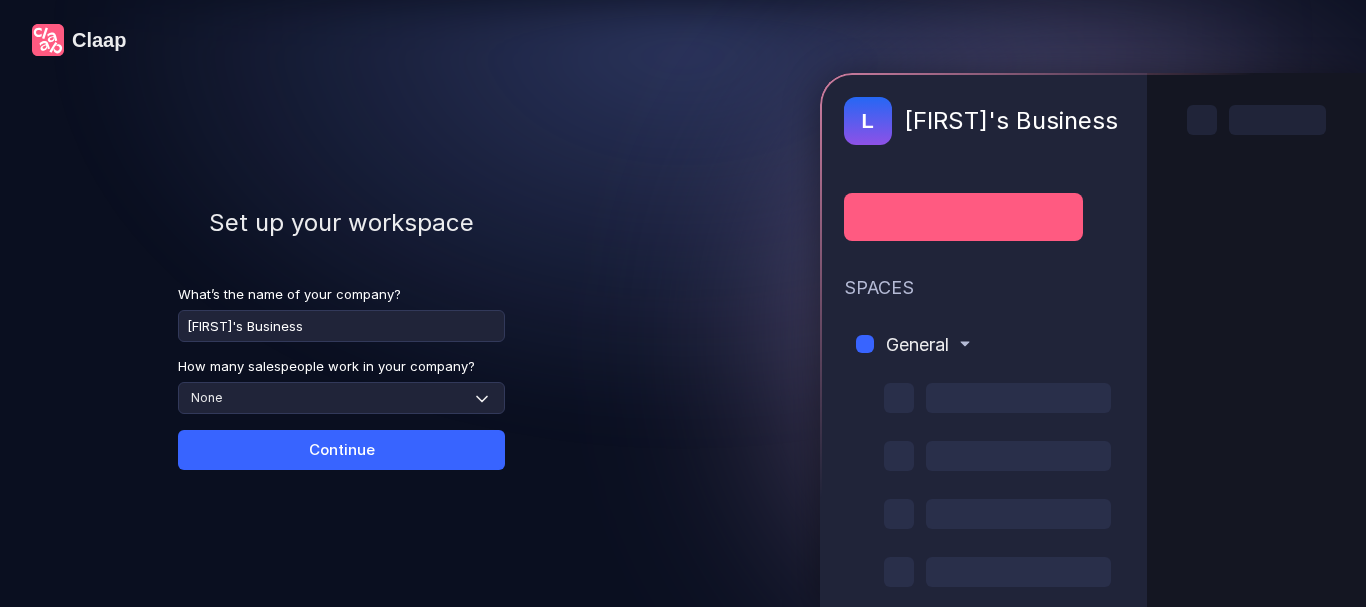 click on "Continue" at bounding box center [341, 450] 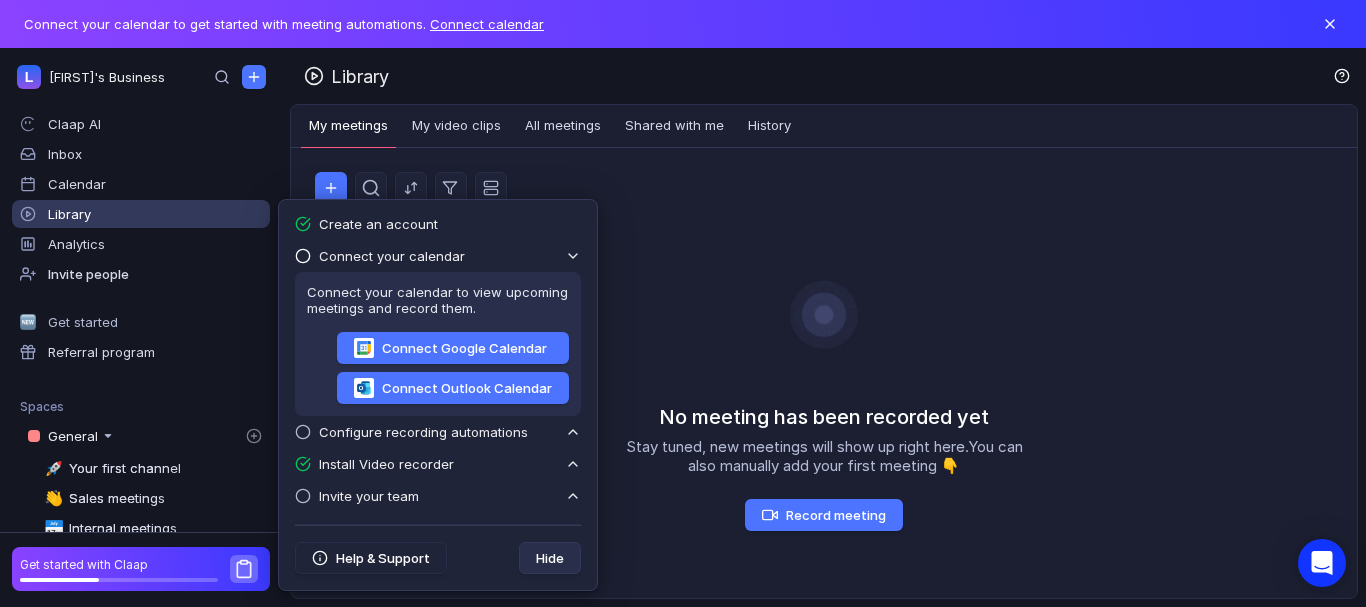 click on "Get started with Claap" at bounding box center (119, 564) 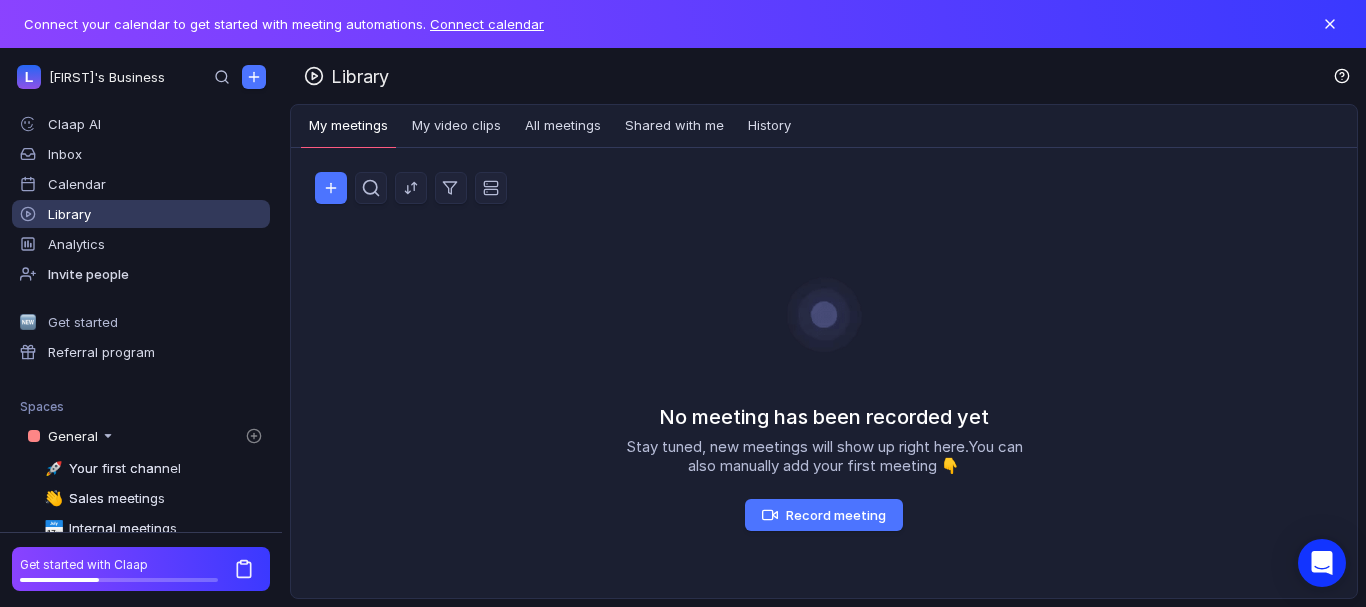 click on "Connect calendar" at bounding box center [487, 24] 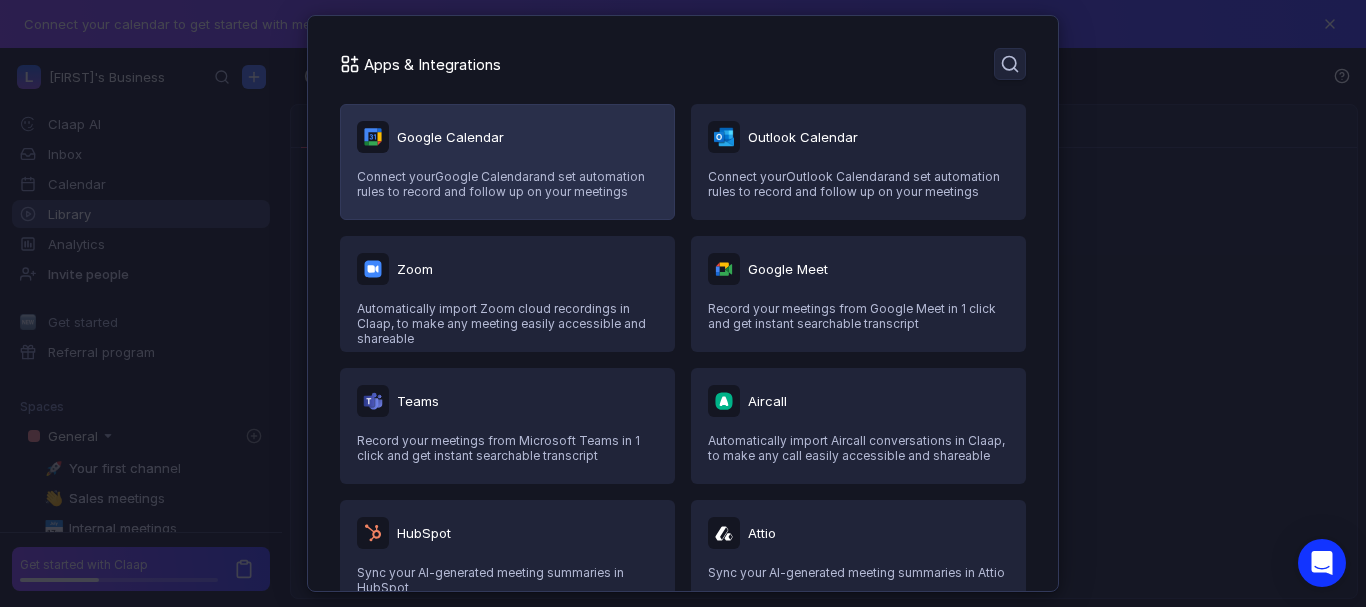 click on "Google Calendar Connect your Google Calendar and set automation rules to record and follow up on your meetings" at bounding box center (507, 162) 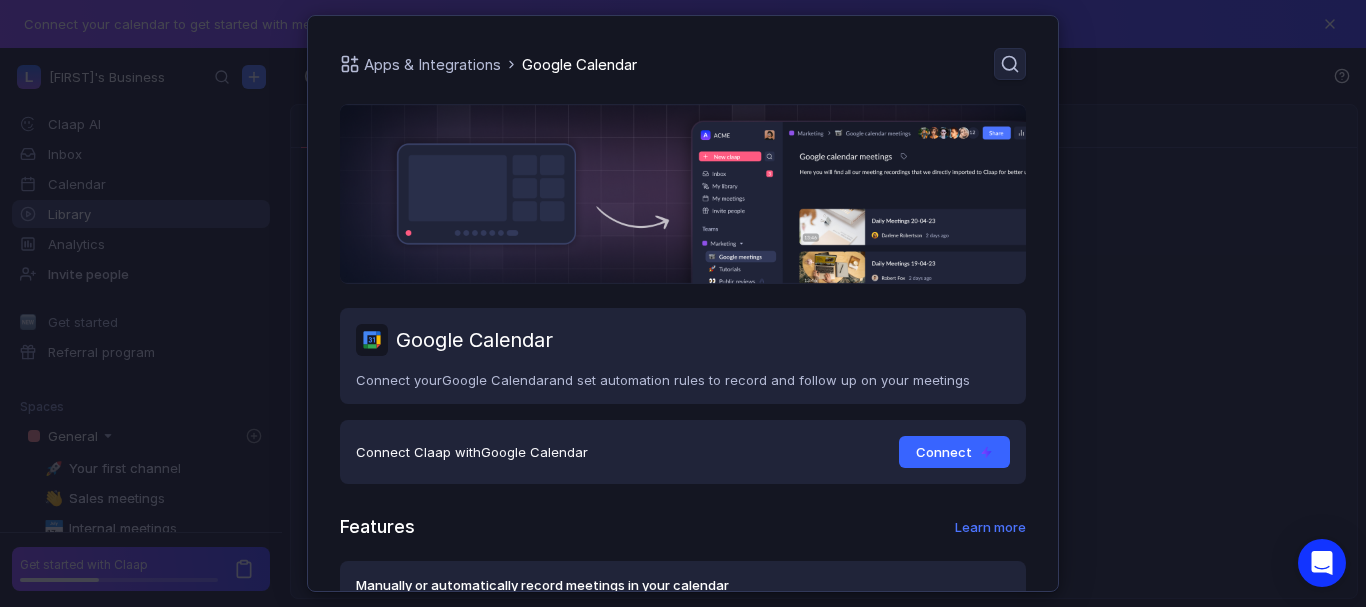 click on "Connect" at bounding box center (954, 452) 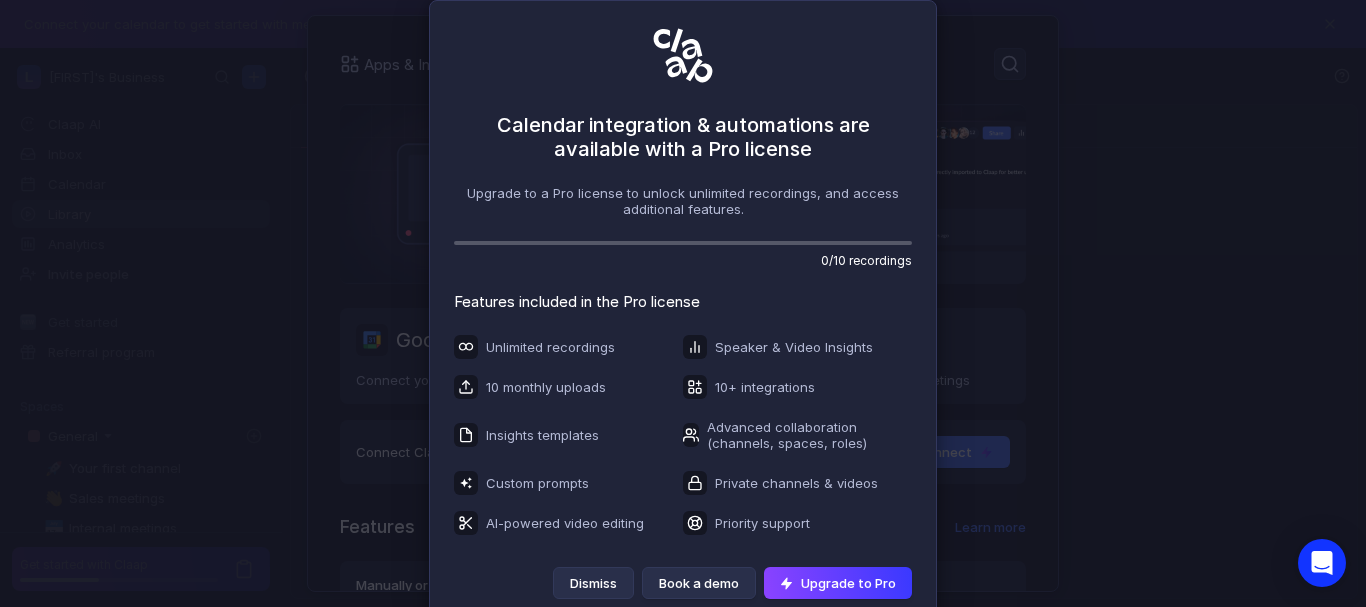 click on "Dismiss" at bounding box center [593, 583] 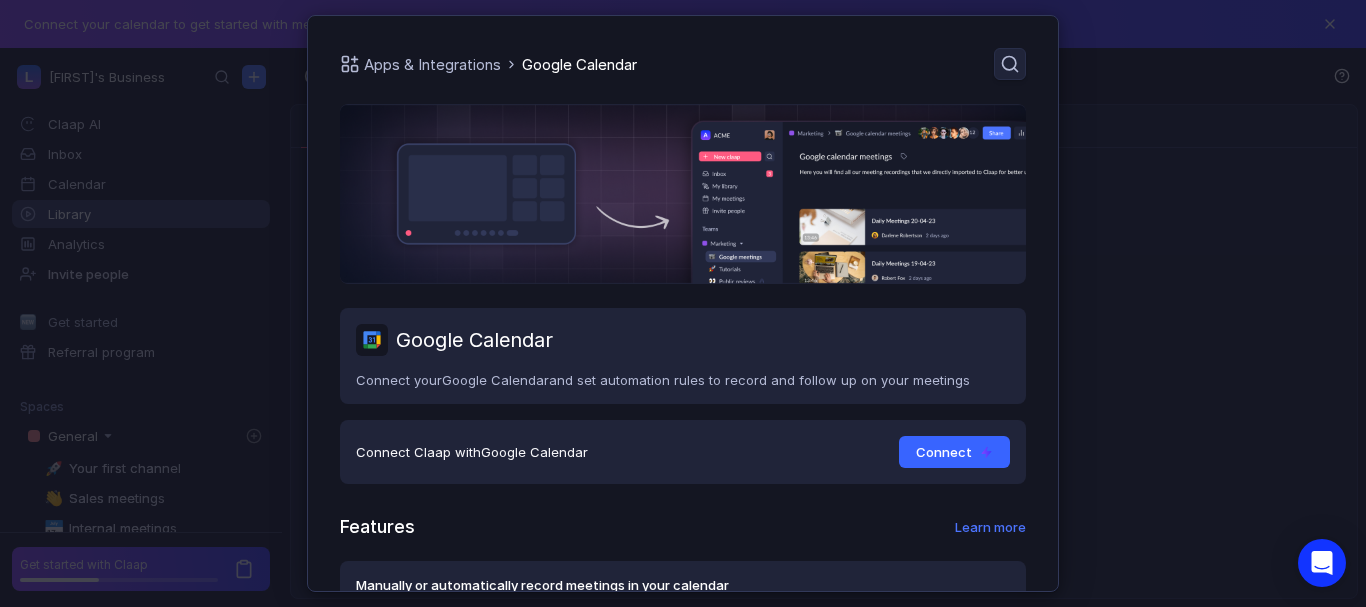 click on "Connect" at bounding box center [954, 452] 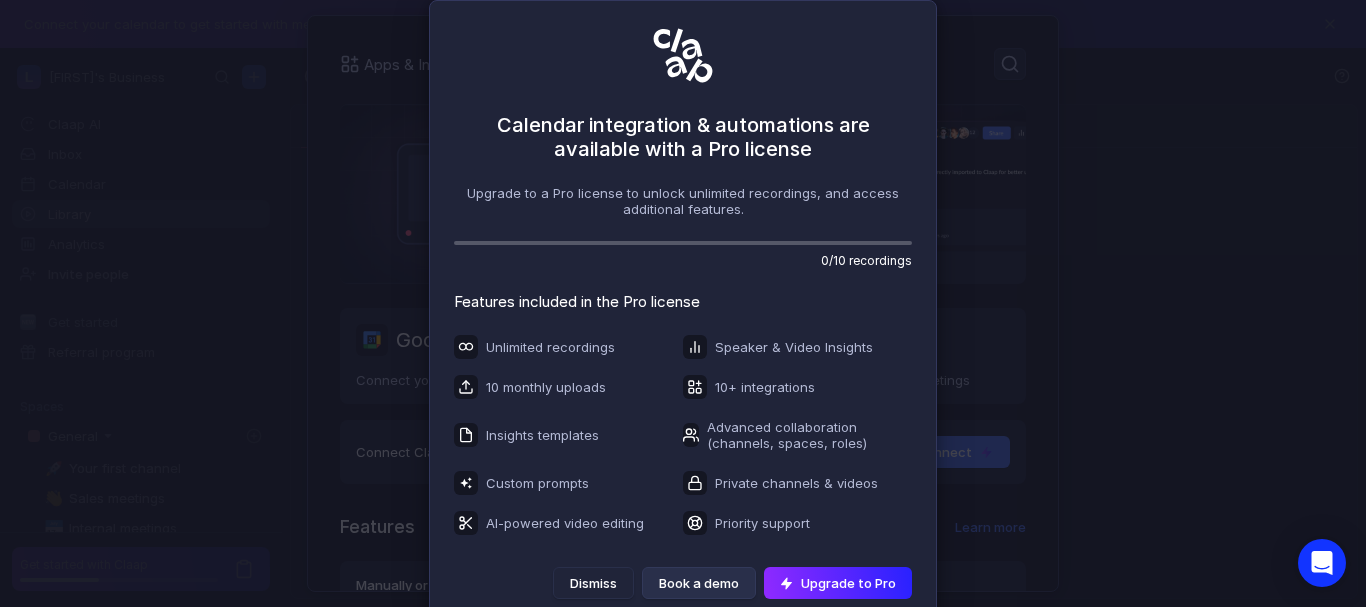 click on "Upgrade to Pro" at bounding box center (838, 583) 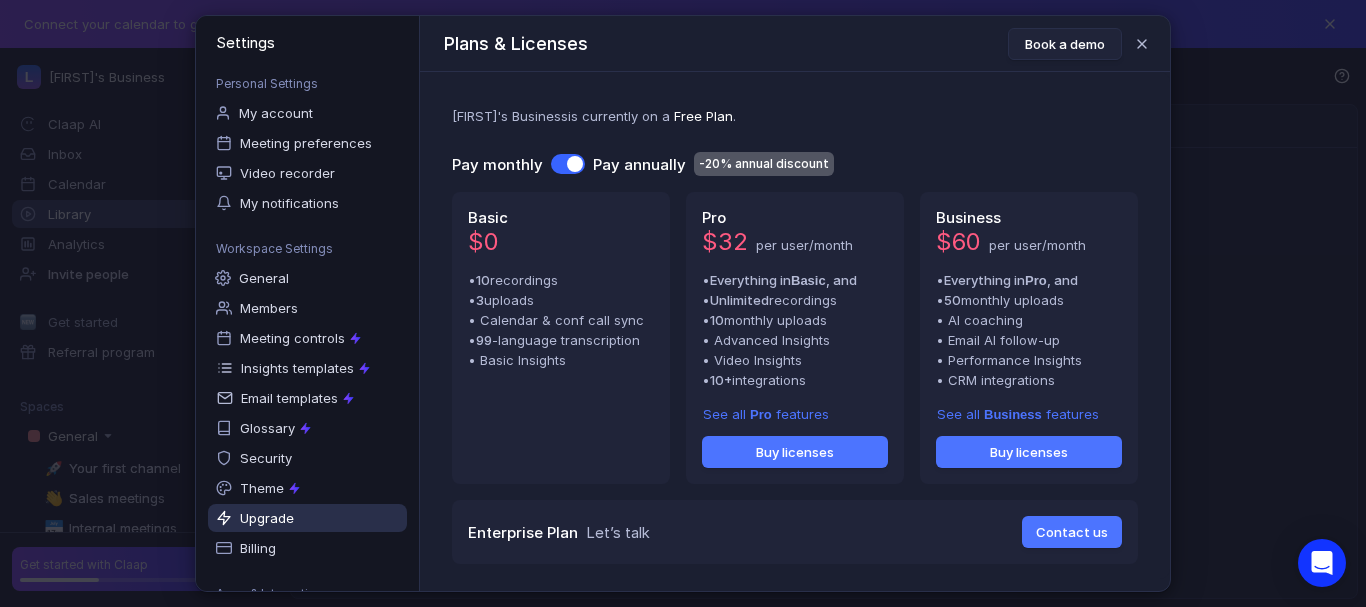 click on "Basic $0 • 10 recordings • 3 uploads • Calendar & conf call sync • 99 -language transcription • Basic Insights" at bounding box center (561, 338) 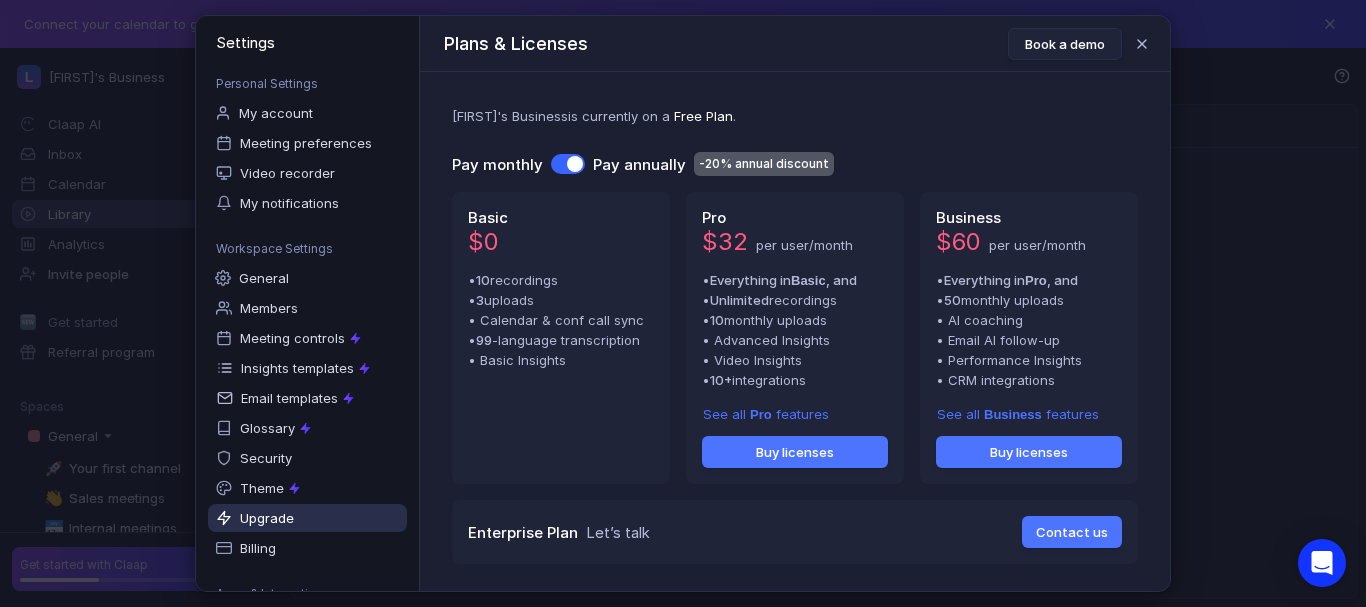 click on "•  10  recordings •  3  uploads • Calendar & conf call sync •  99 -language transcription • Basic Insights" at bounding box center (561, 320) 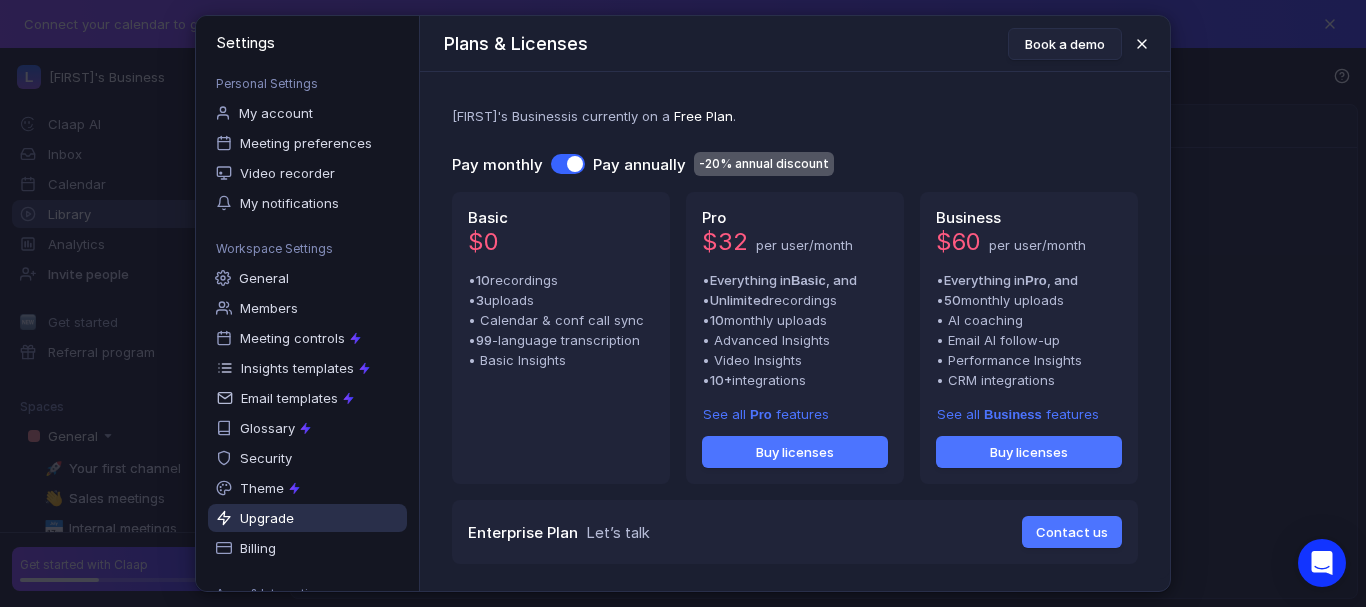 click at bounding box center (1142, 44) 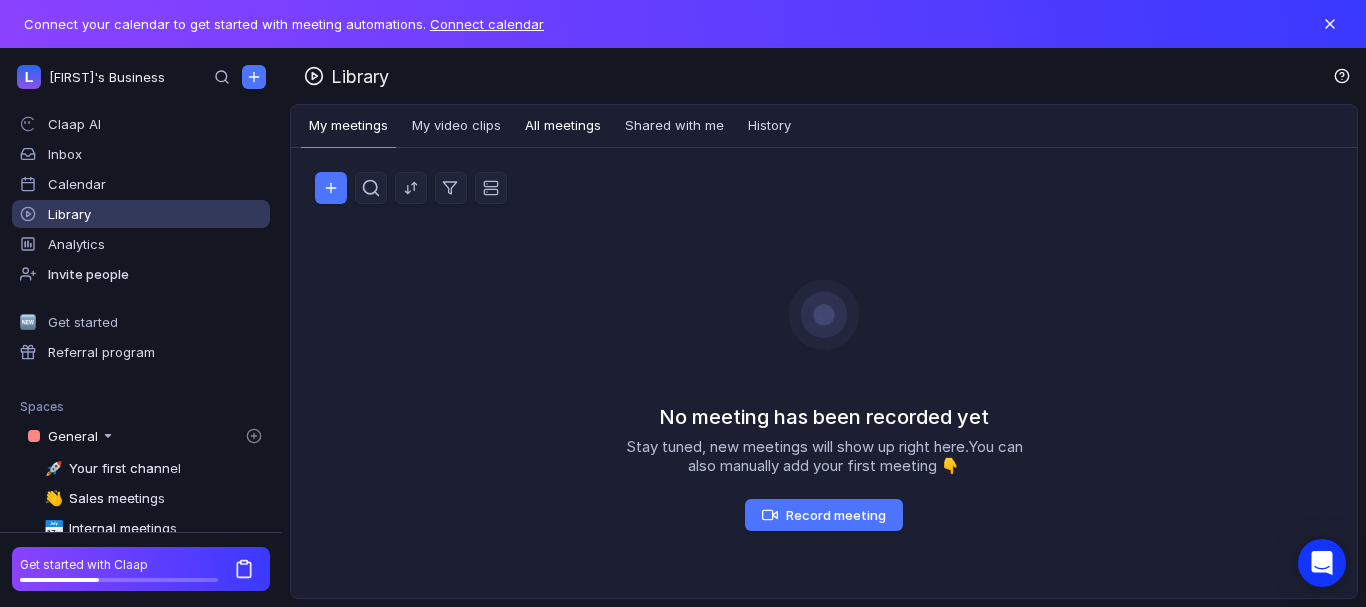 click on "All meetings" at bounding box center [563, 126] 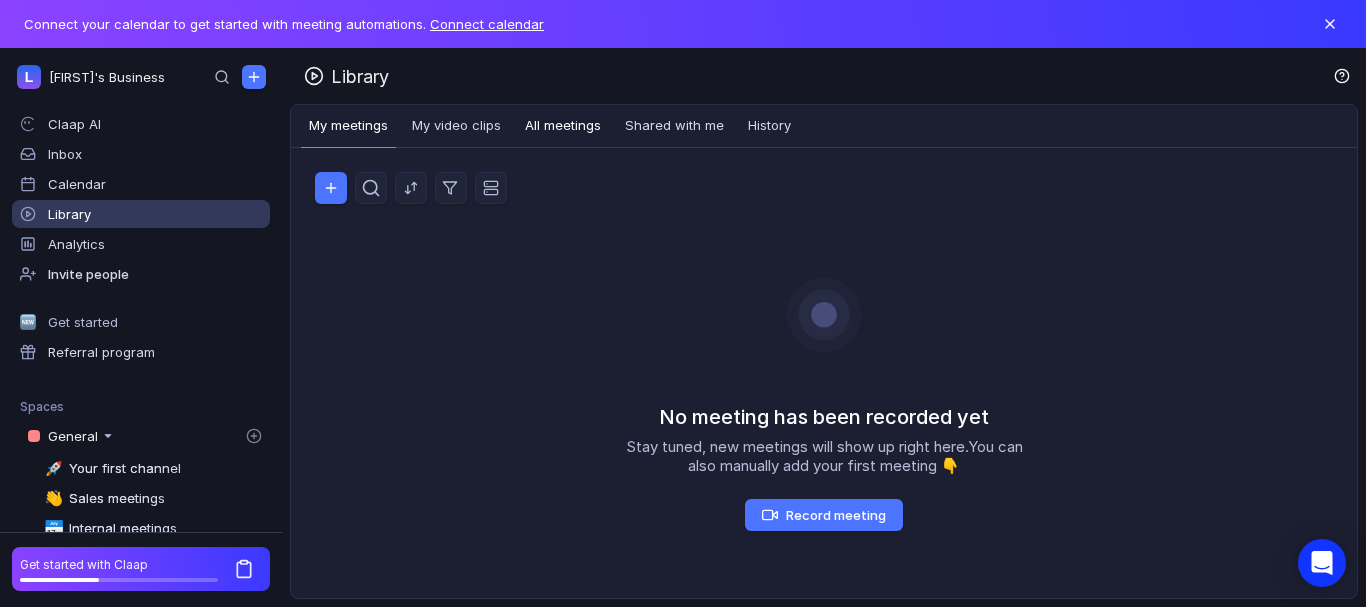 click on "All meetings" at bounding box center (563, 126) 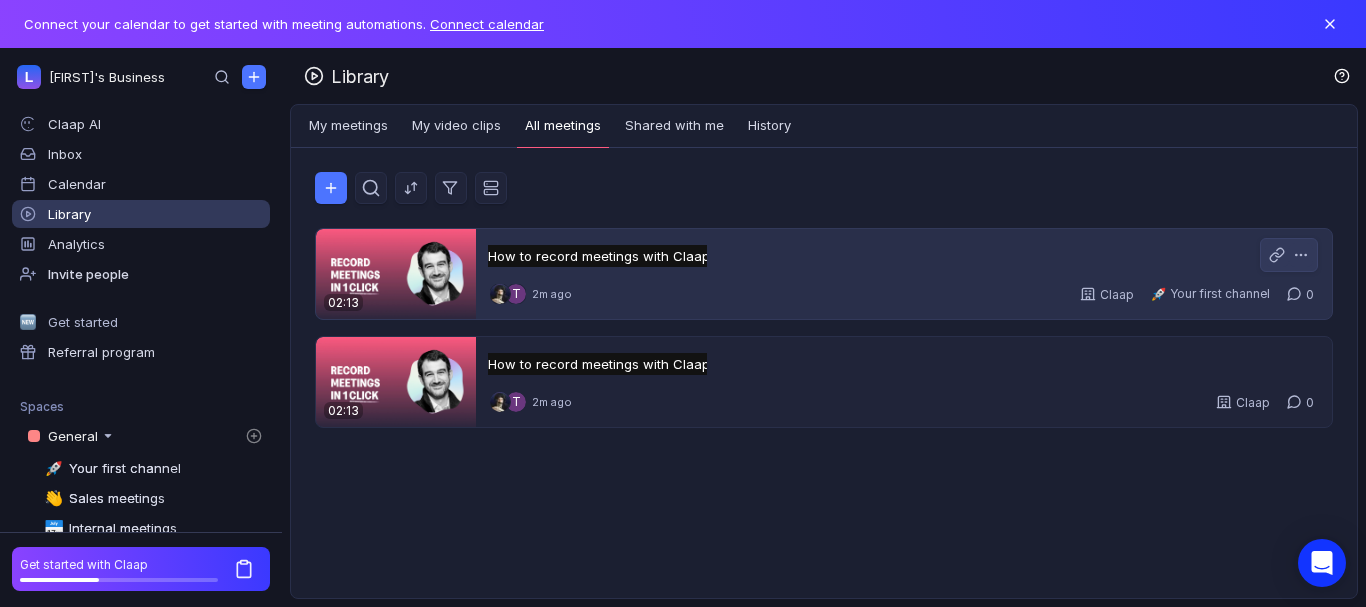 drag, startPoint x: 1108, startPoint y: 288, endPoint x: 1094, endPoint y: 290, distance: 14.142136 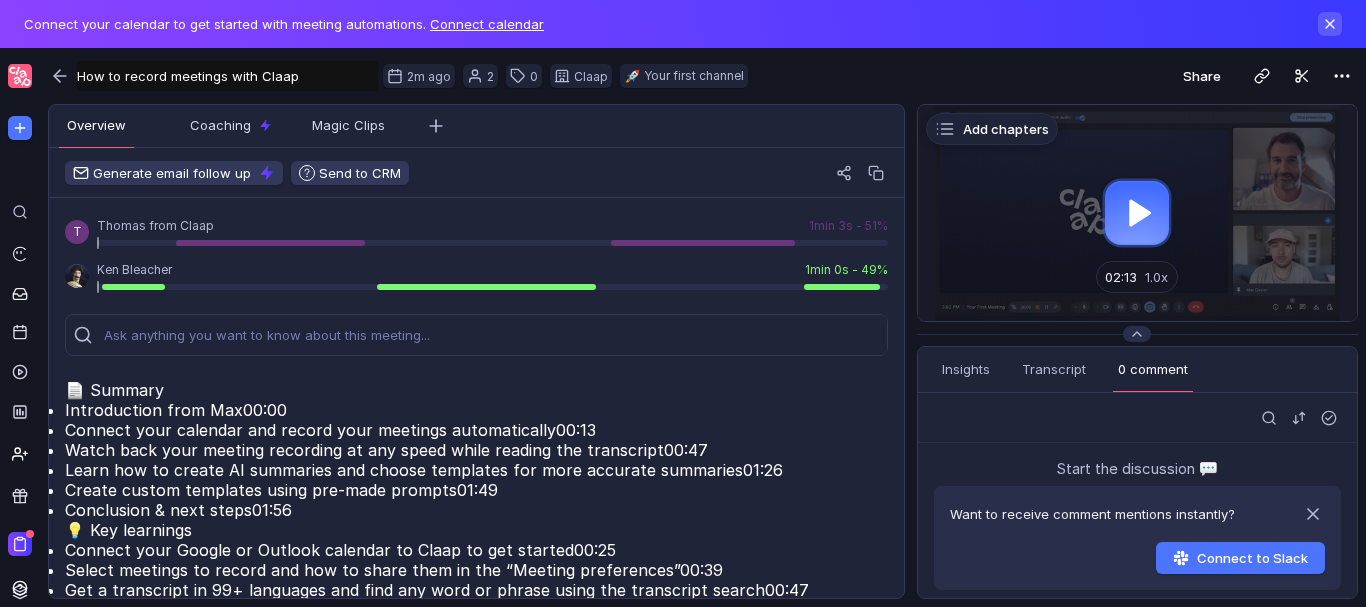 click at bounding box center (1330, 24) 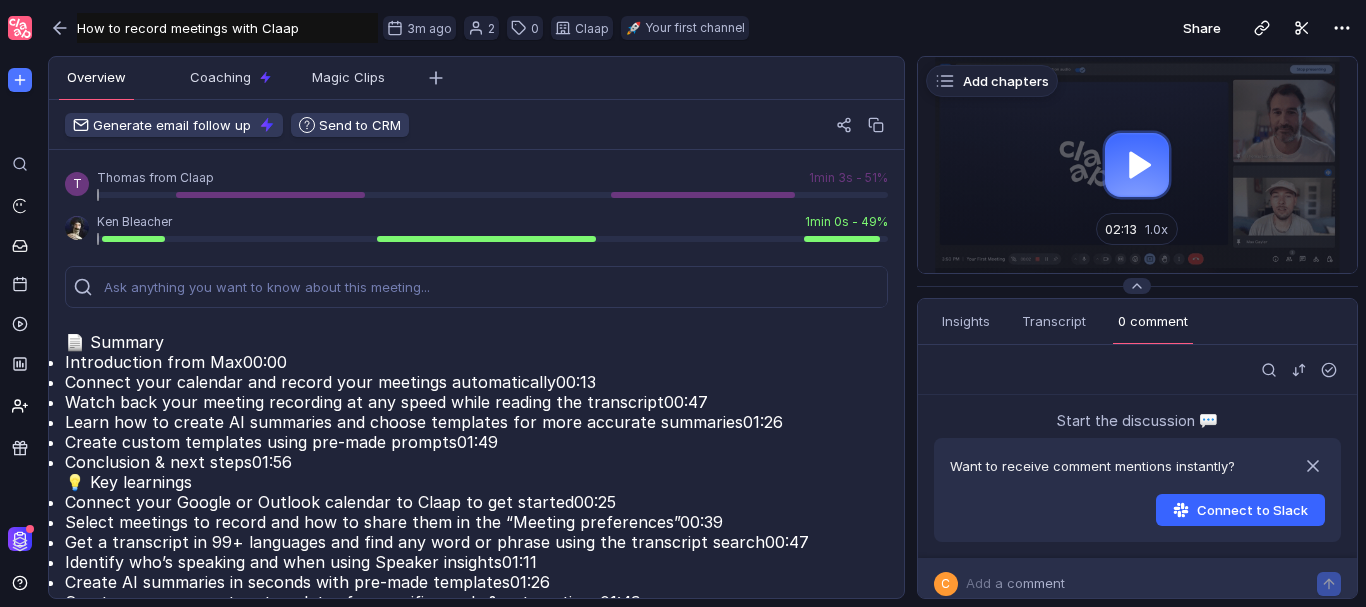 click on "Connect to Slack" at bounding box center (1240, 510) 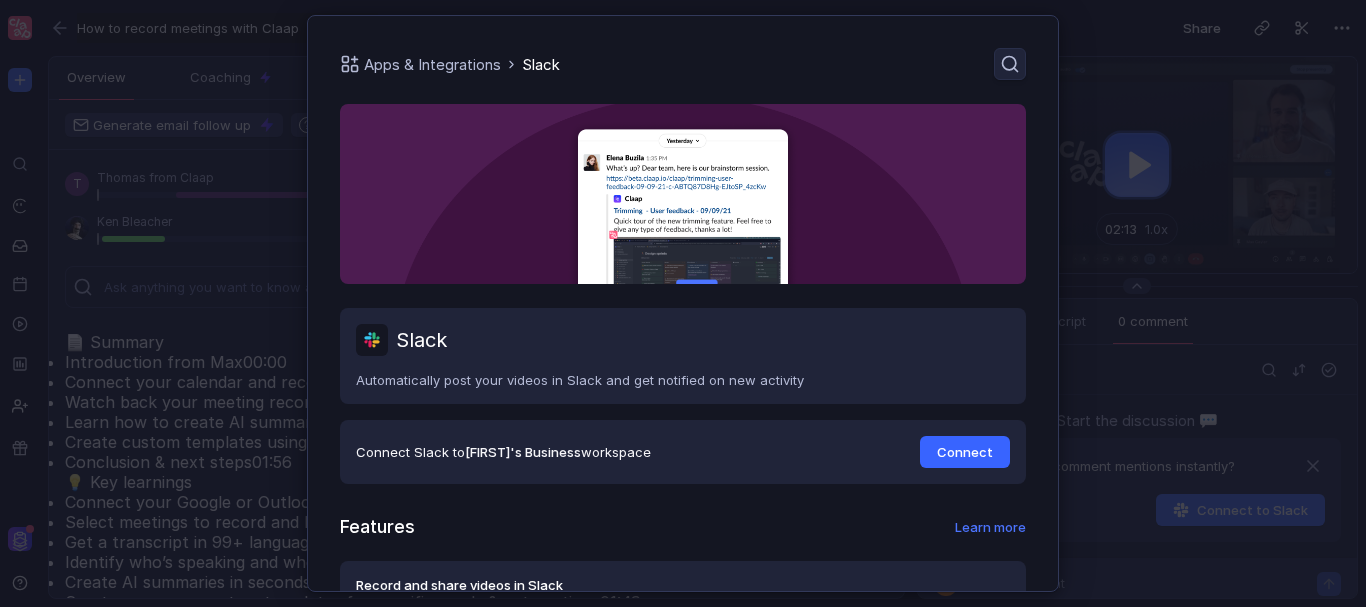 click on "Connect" at bounding box center (965, 452) 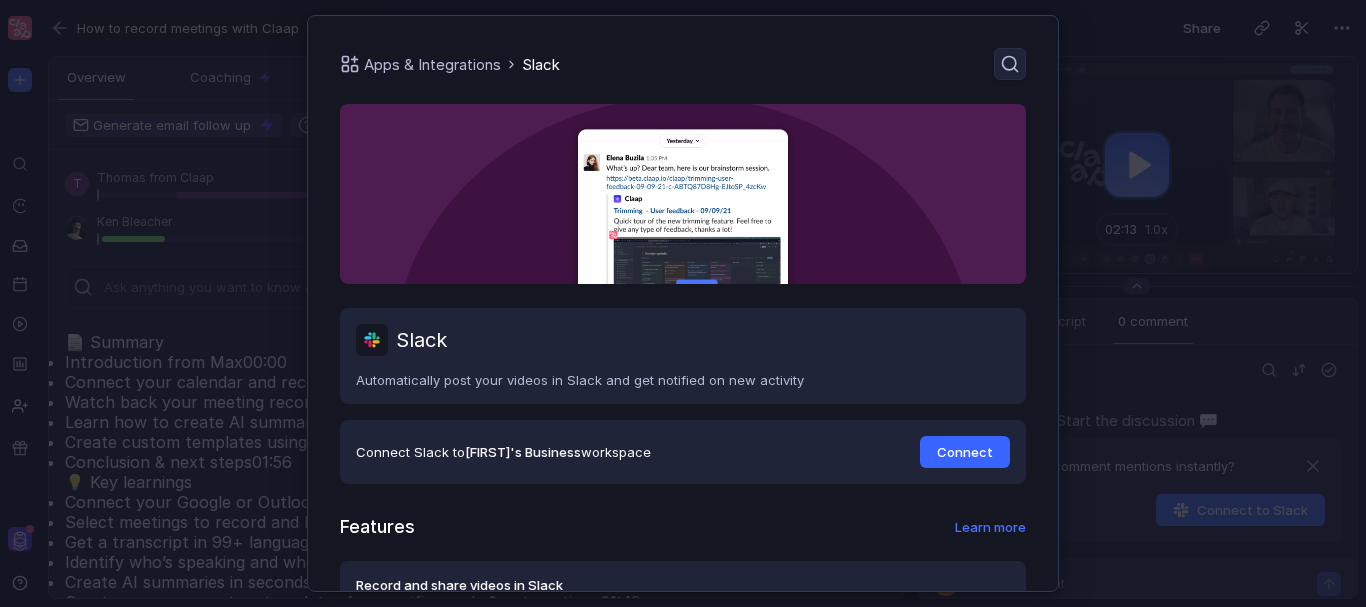 click on "Connect" at bounding box center [965, 452] 